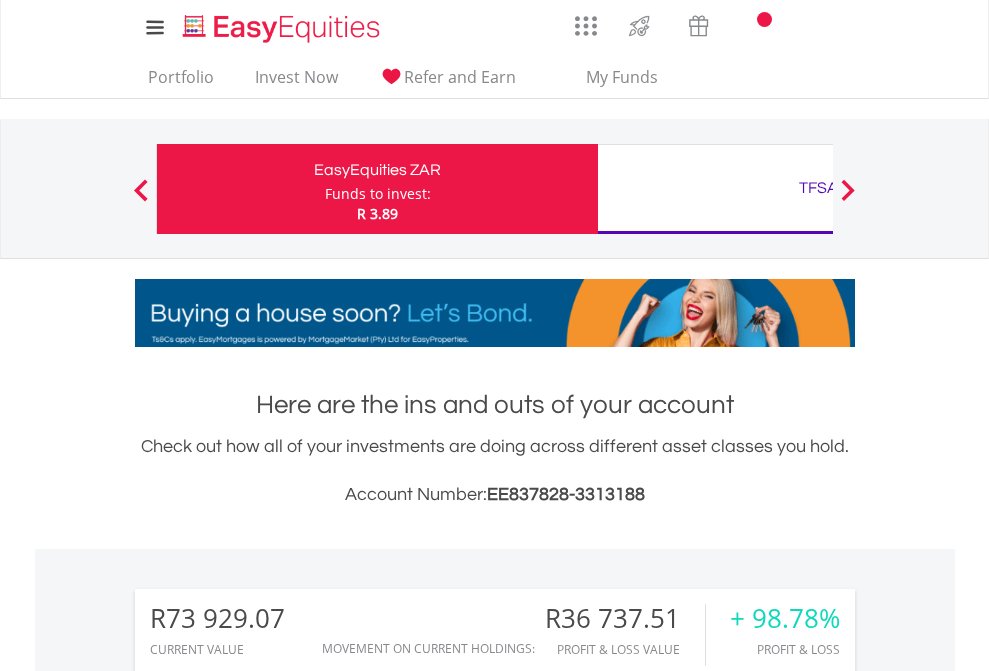 scroll, scrollTop: 0, scrollLeft: 0, axis: both 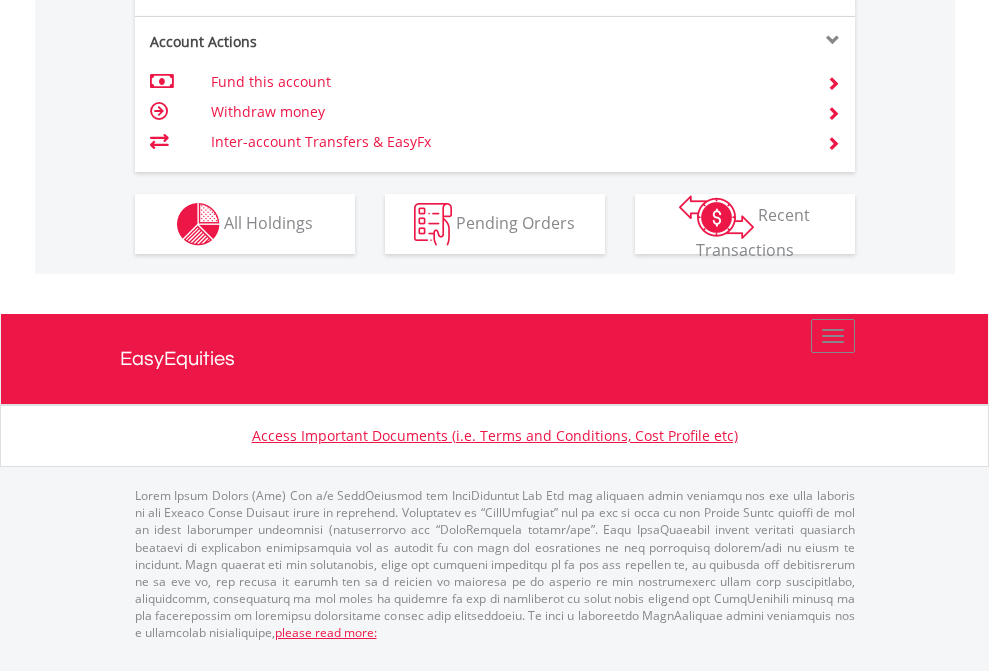 click on "Investment types" at bounding box center [706, -337] 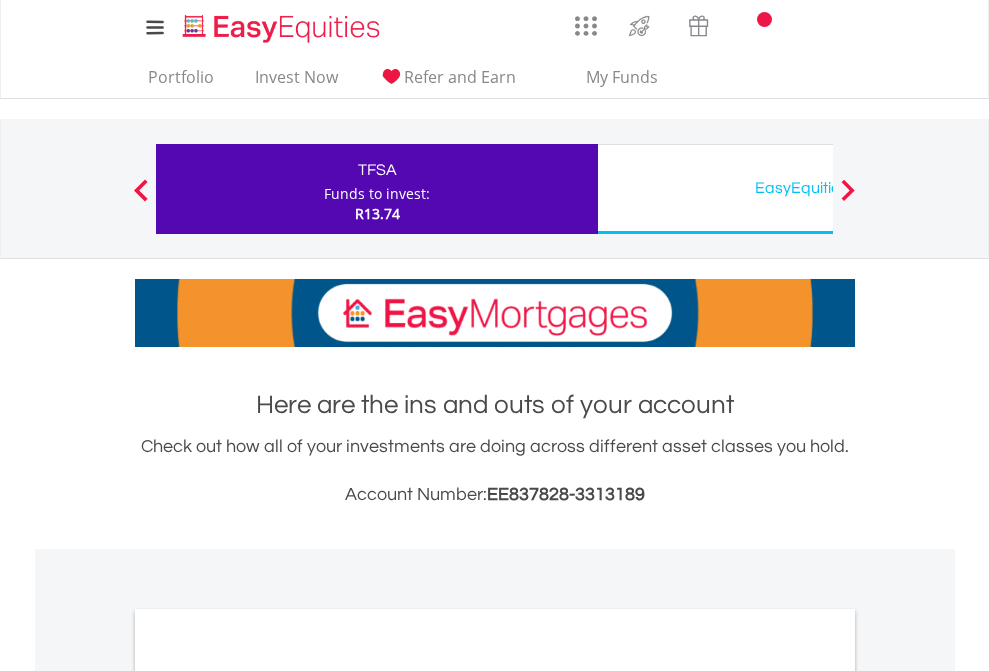 scroll, scrollTop: 0, scrollLeft: 0, axis: both 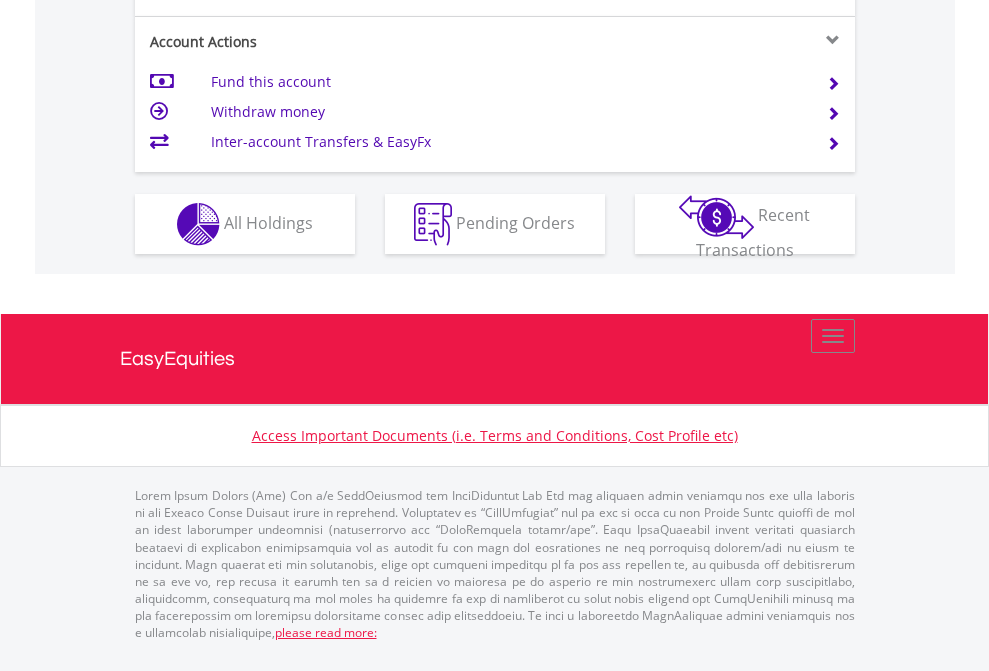 click on "Investment types" at bounding box center (706, -337) 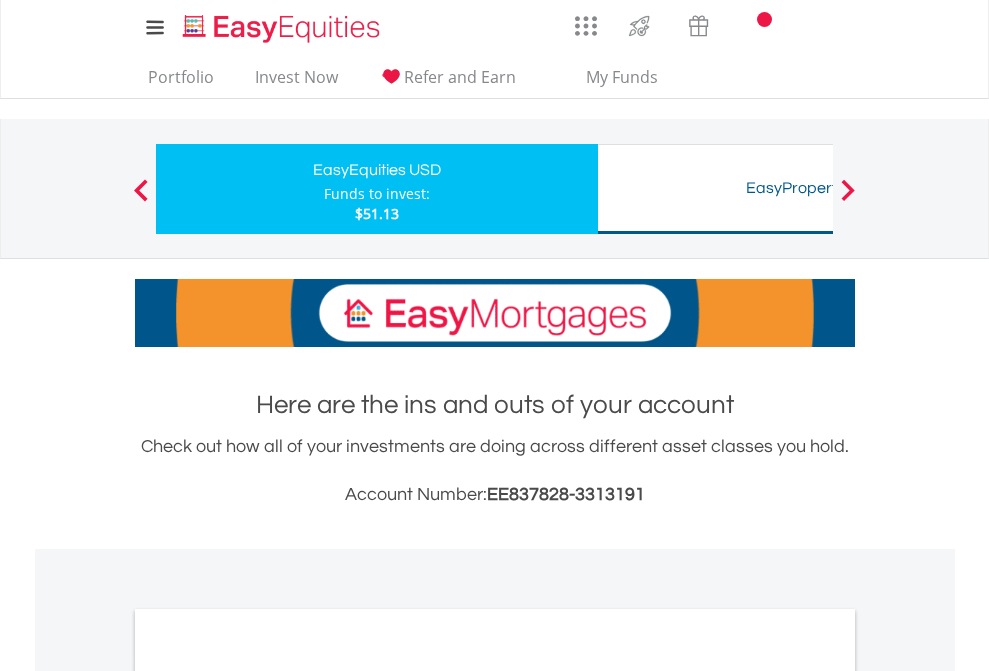 scroll, scrollTop: 0, scrollLeft: 0, axis: both 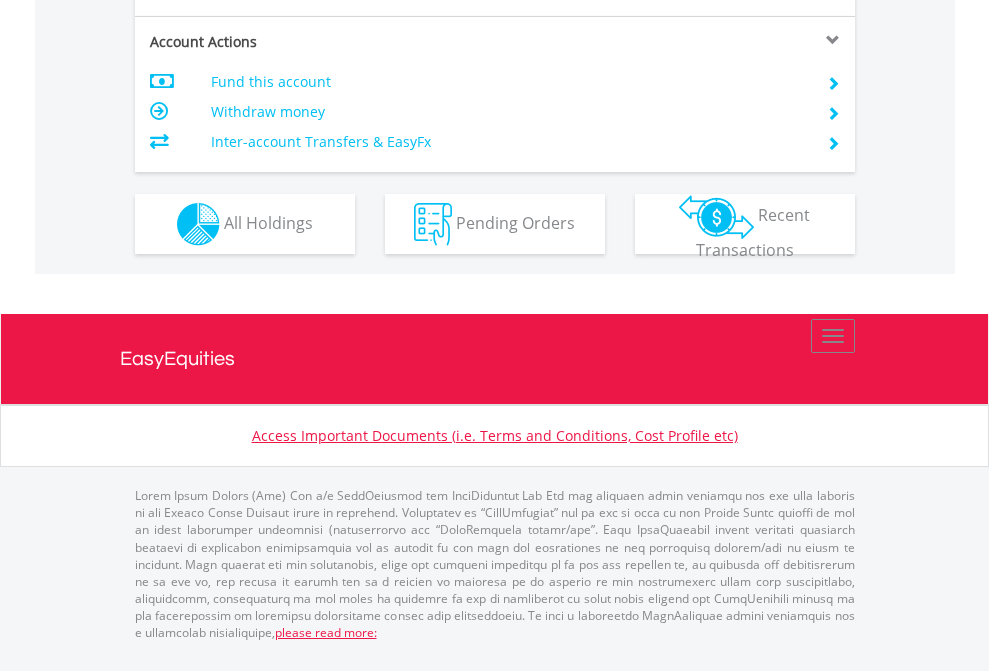 click on "Investment types" at bounding box center [706, -337] 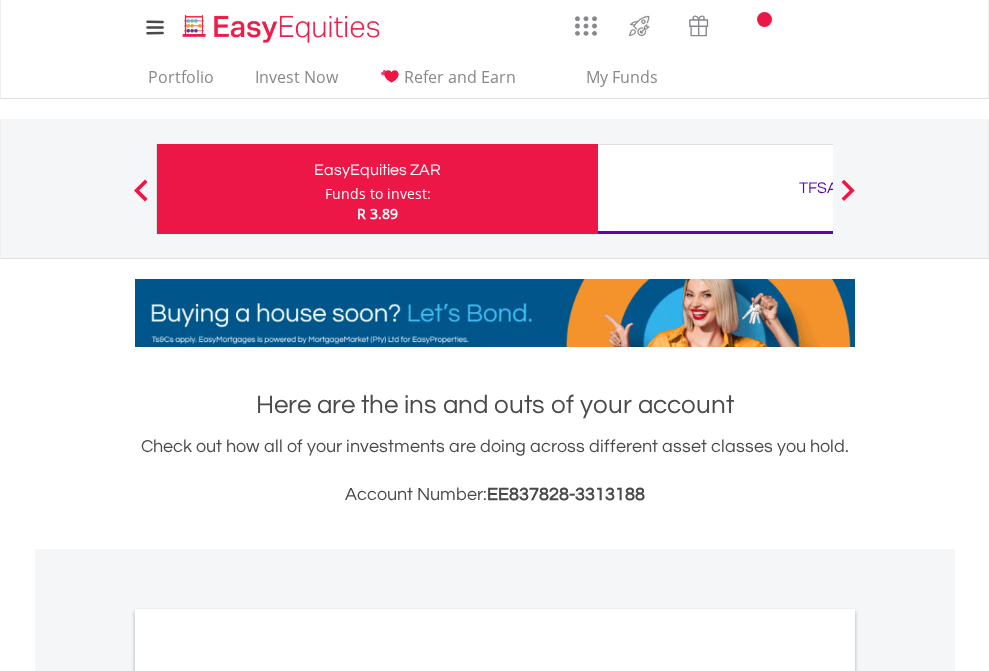 scroll, scrollTop: 1202, scrollLeft: 0, axis: vertical 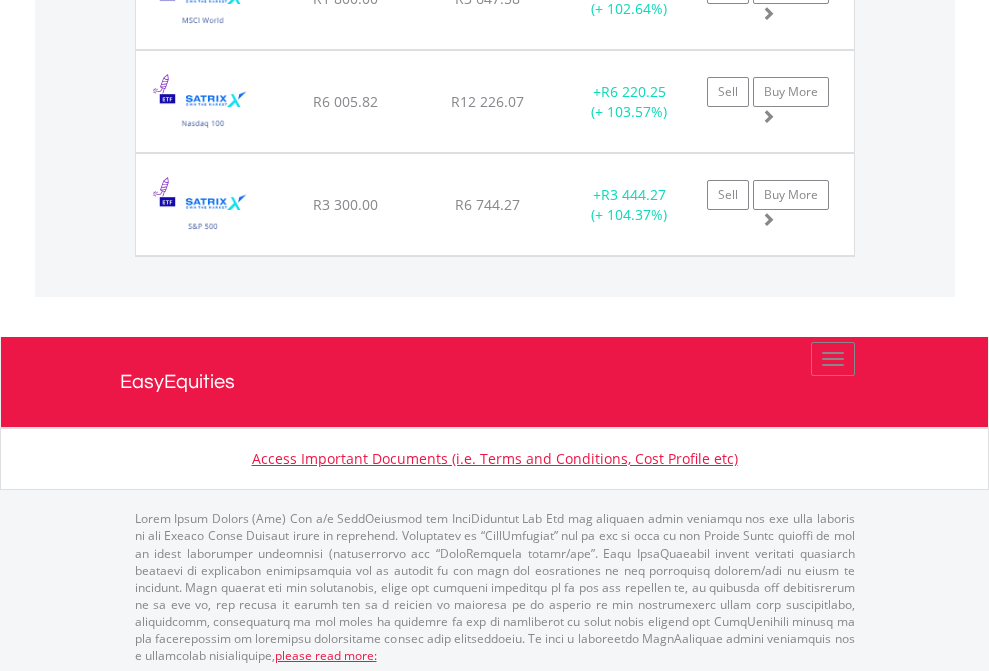 click on "TFSA" at bounding box center (818, -2196) 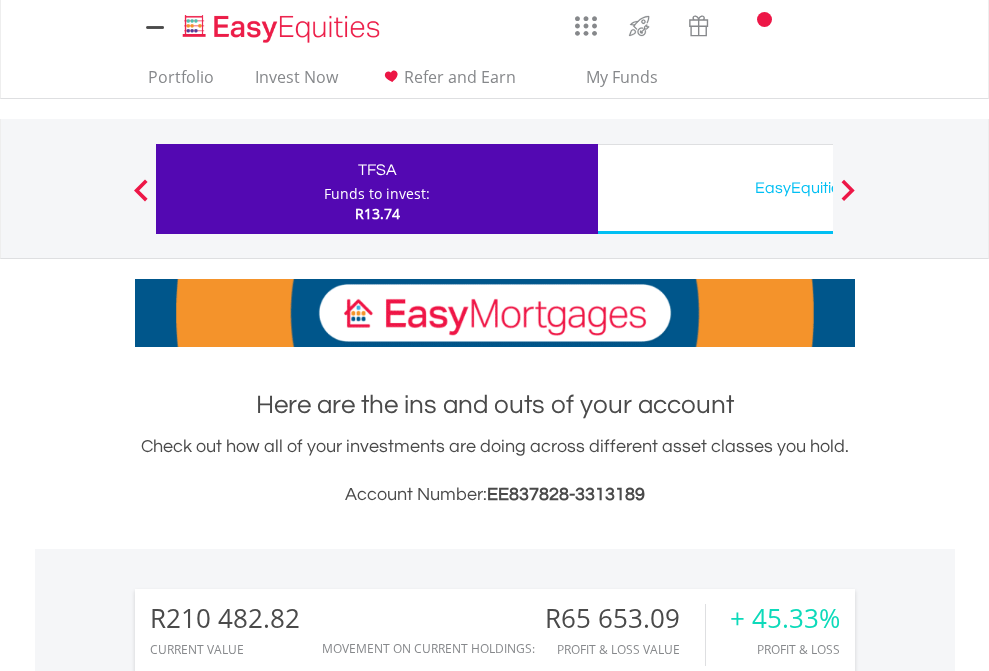 scroll, scrollTop: 0, scrollLeft: 0, axis: both 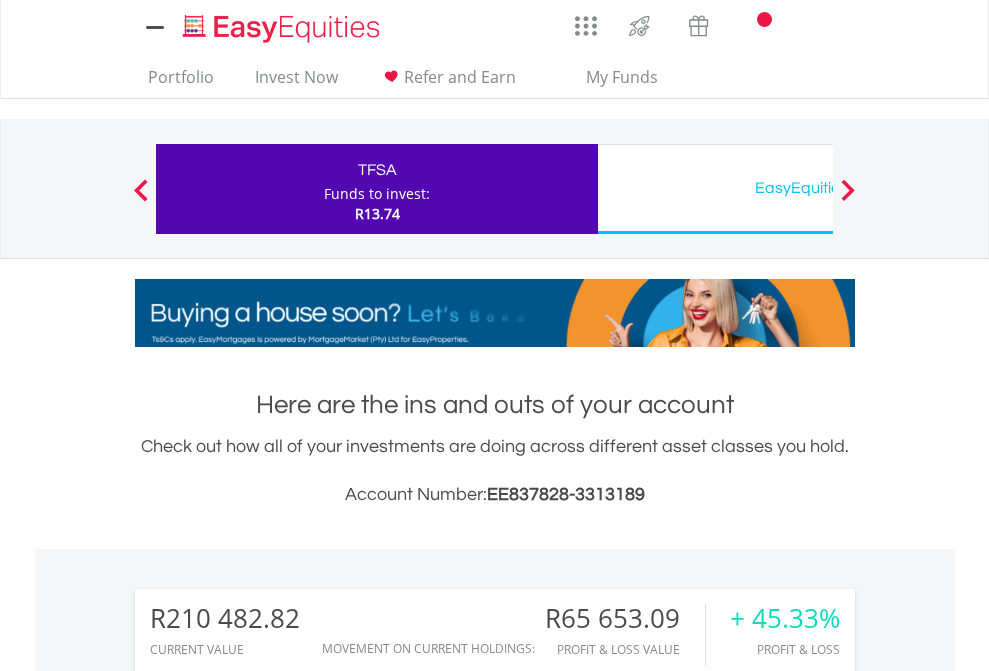 click on "All Holdings" at bounding box center (268, 1506) 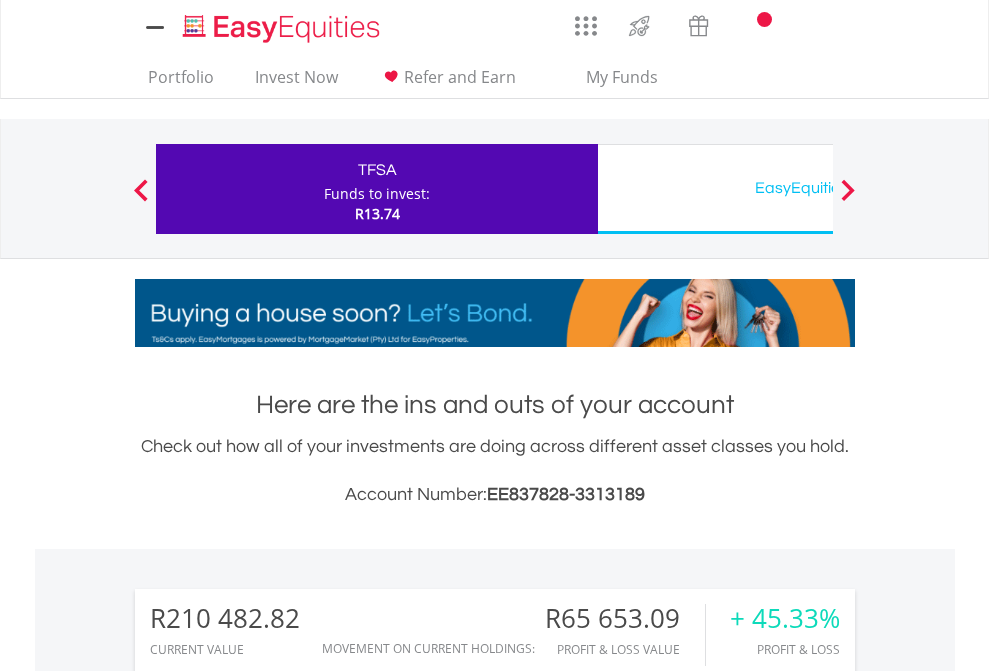 scroll, scrollTop: 999808, scrollLeft: 999687, axis: both 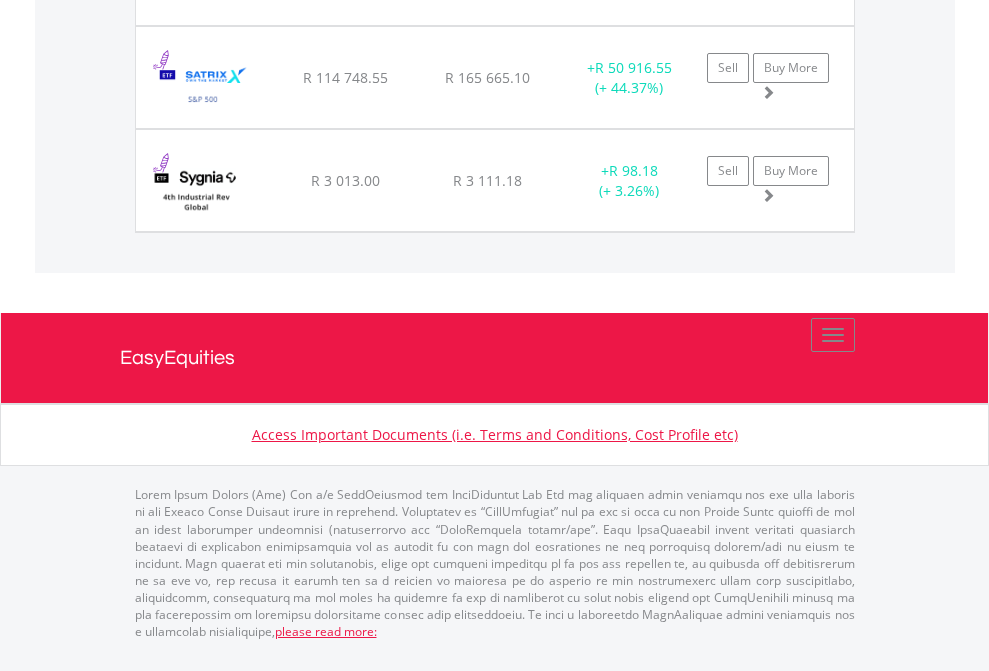 click on "EasyEquities USD" at bounding box center [818, -1791] 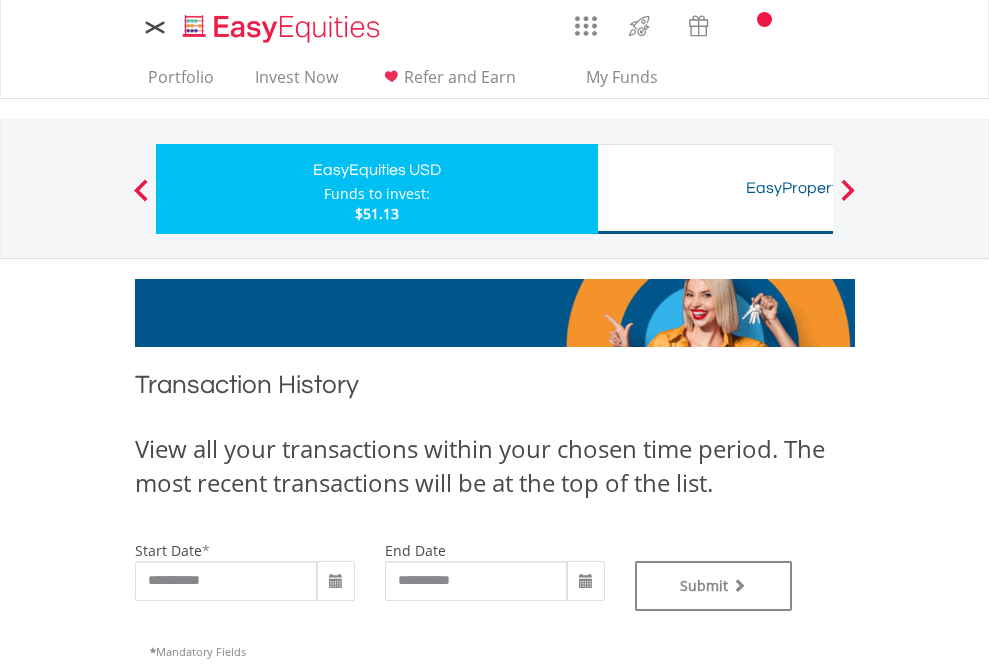 scroll, scrollTop: 0, scrollLeft: 0, axis: both 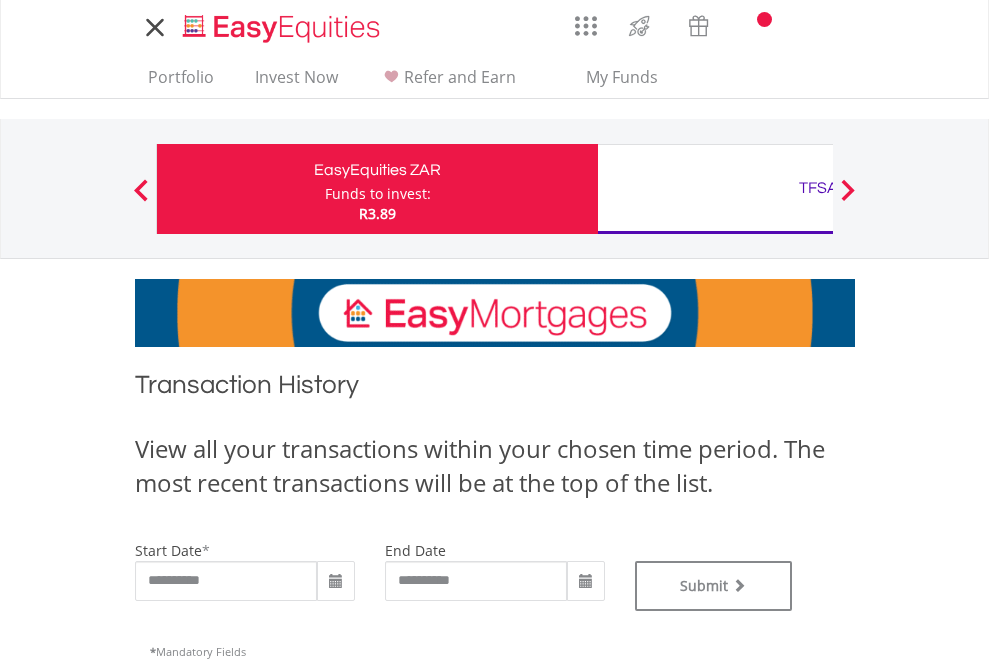 type on "**********" 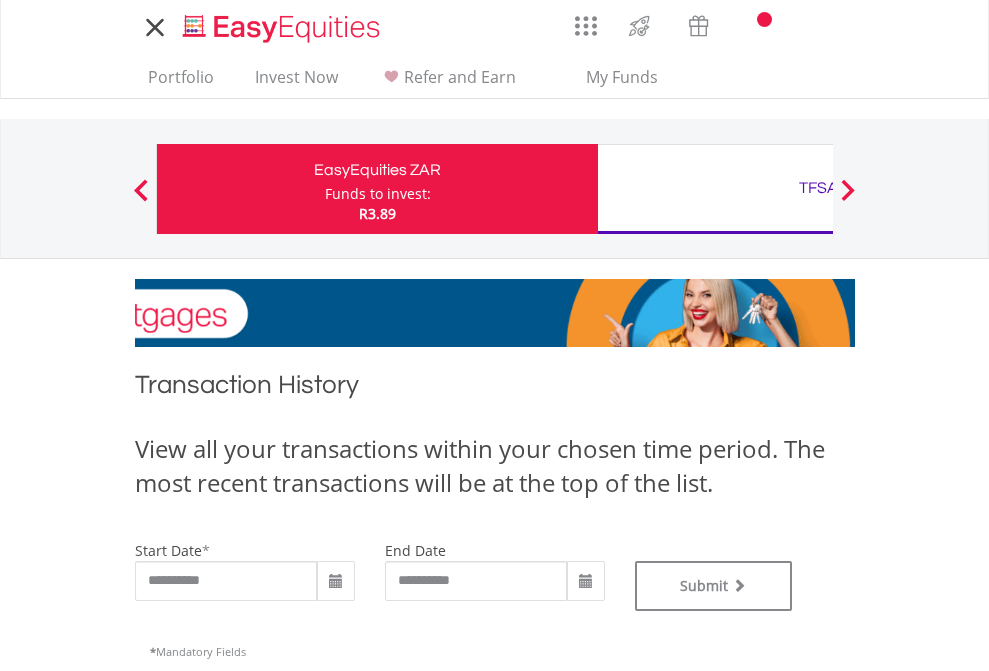type on "**********" 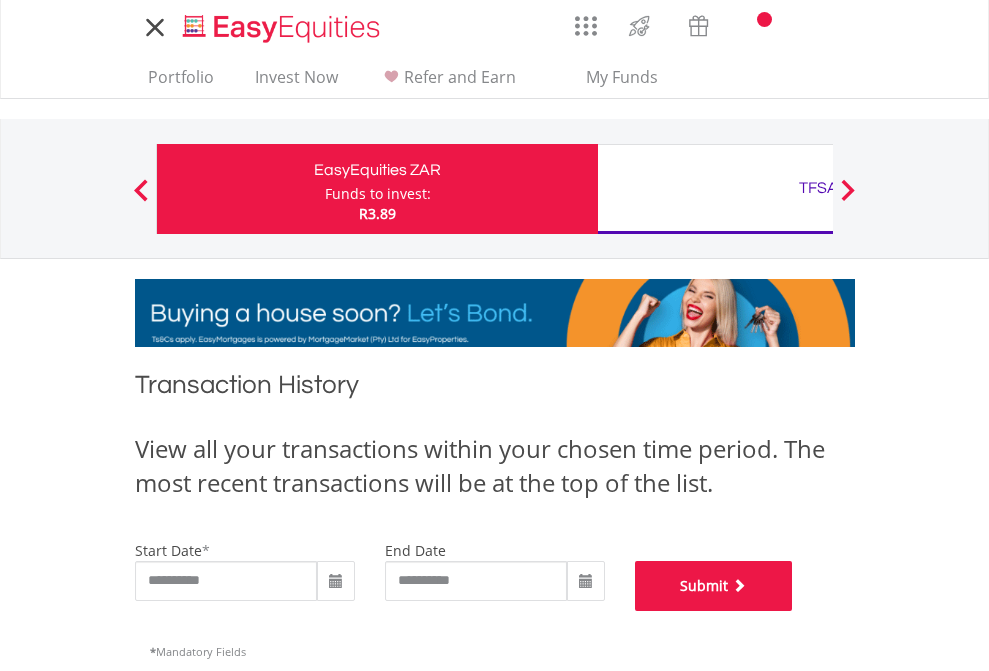 click on "Submit" at bounding box center [714, 586] 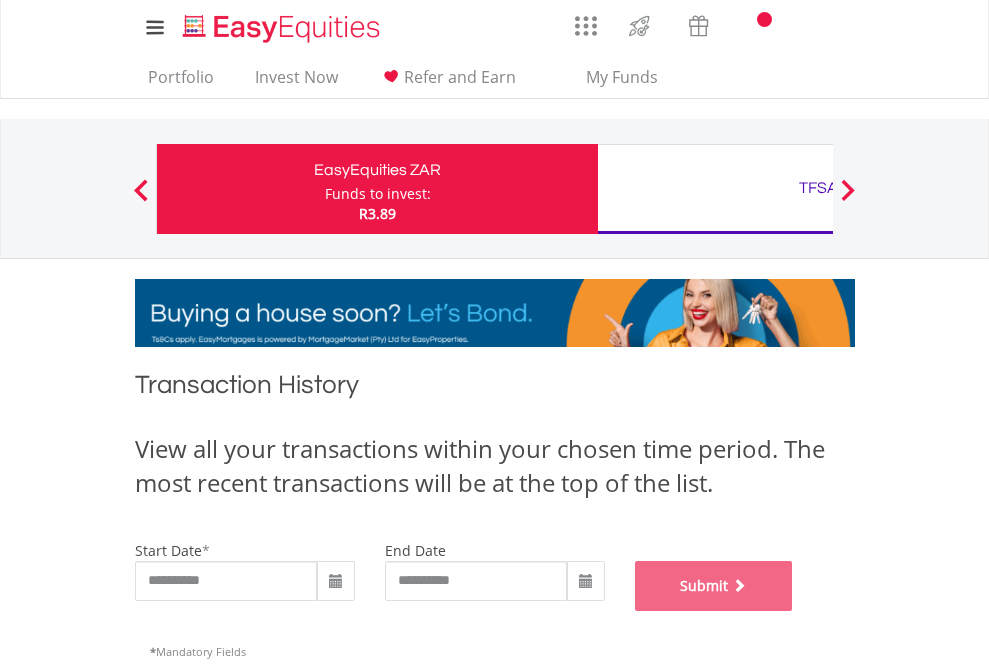 scroll, scrollTop: 811, scrollLeft: 0, axis: vertical 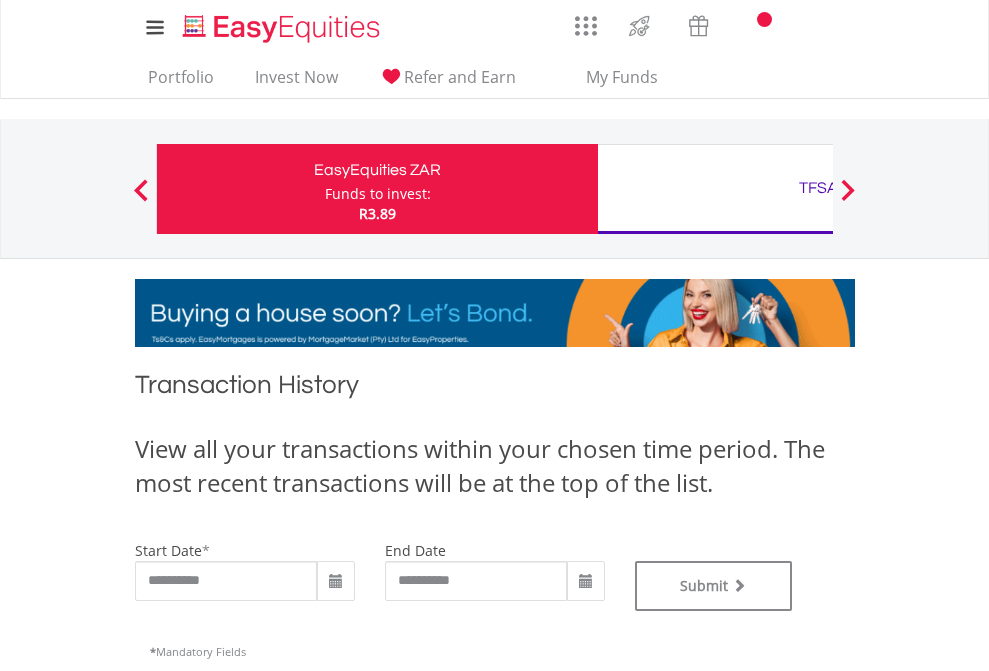 click on "TFSA" at bounding box center (818, 188) 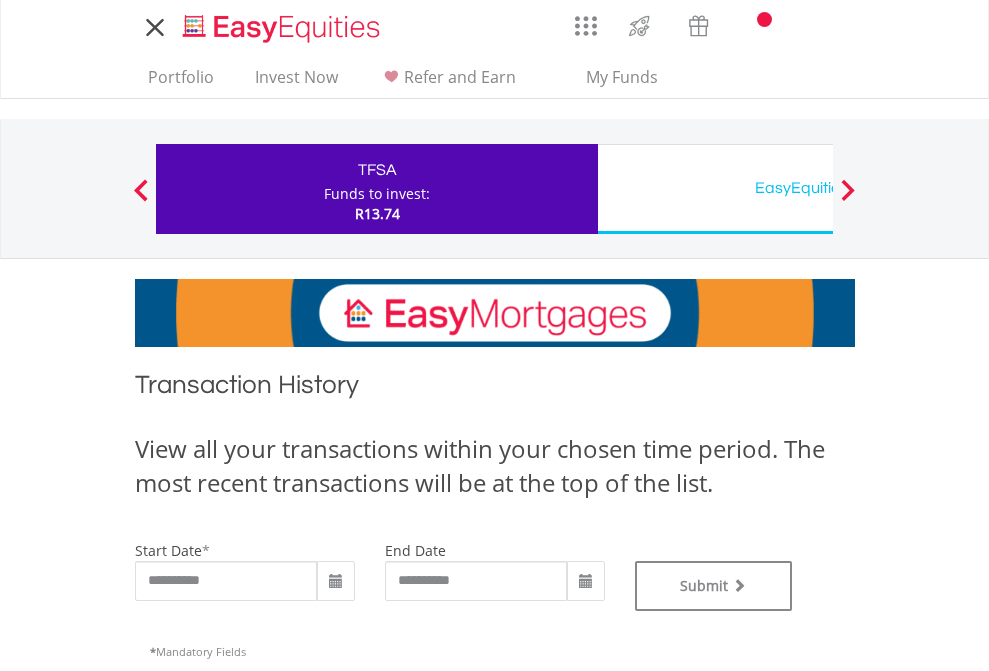scroll, scrollTop: 0, scrollLeft: 0, axis: both 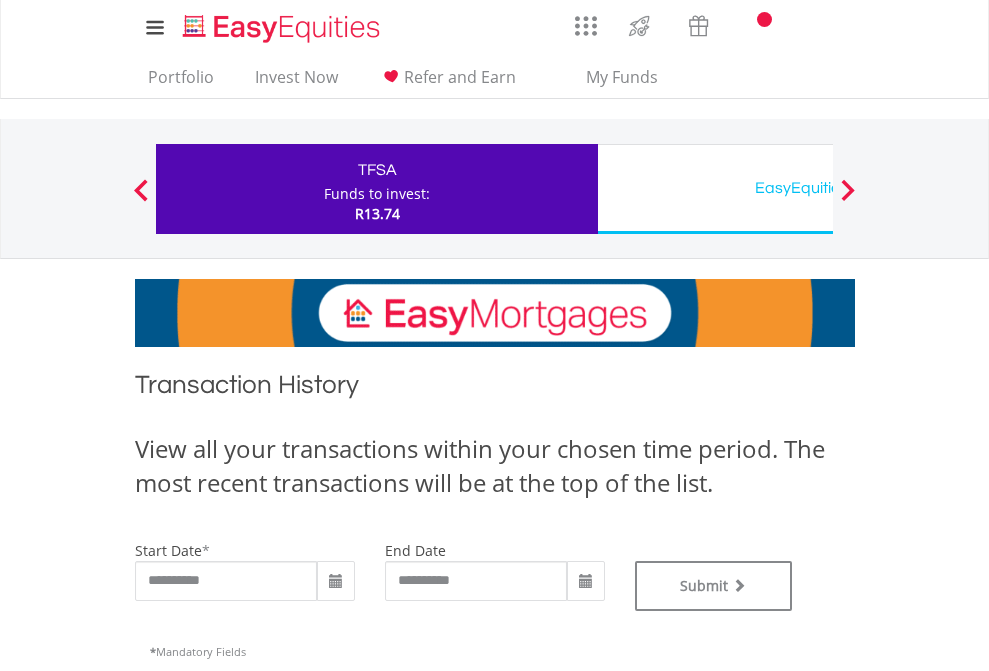 type on "**********" 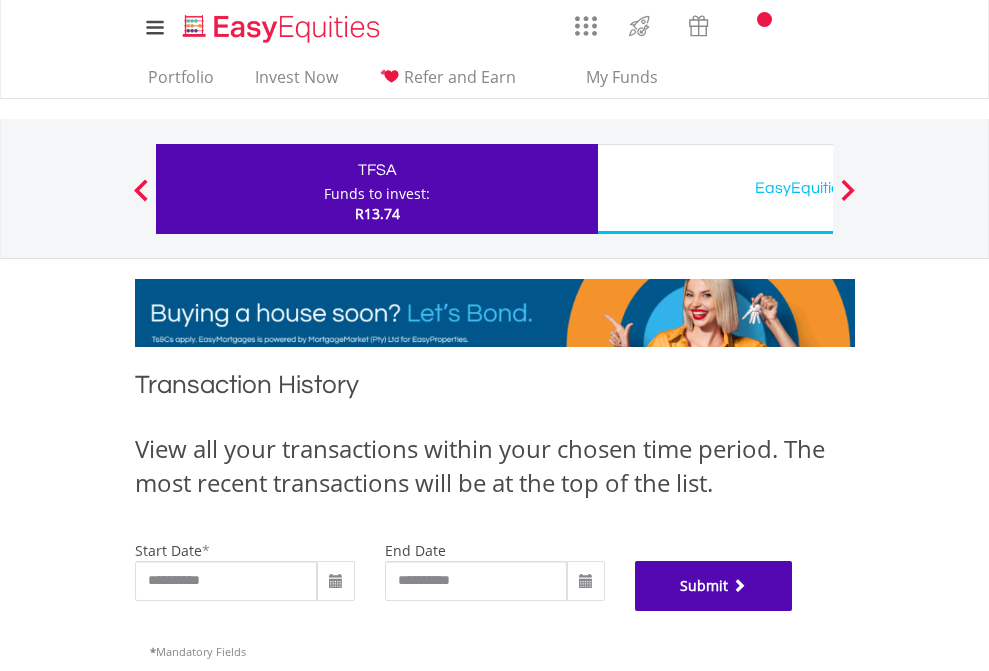 click on "Submit" at bounding box center [714, 586] 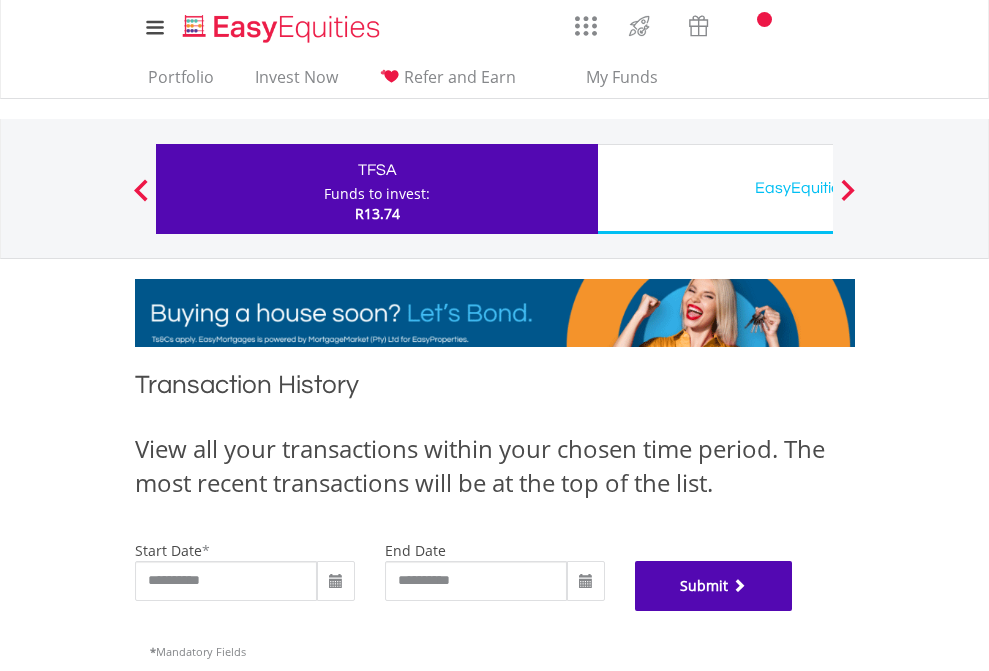 scroll, scrollTop: 811, scrollLeft: 0, axis: vertical 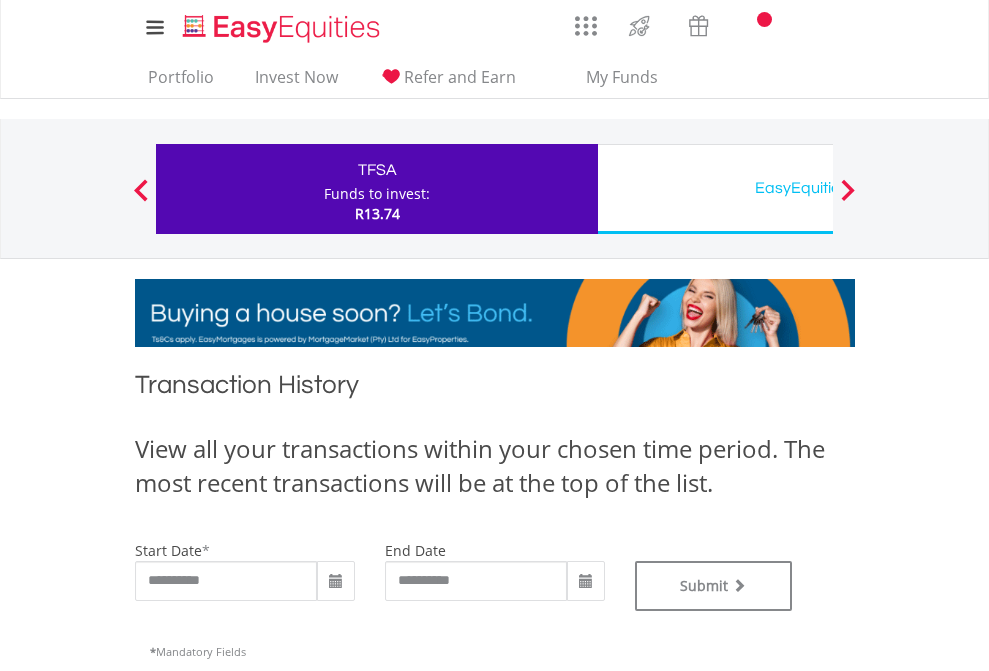 click on "EasyEquities USD" at bounding box center [818, 188] 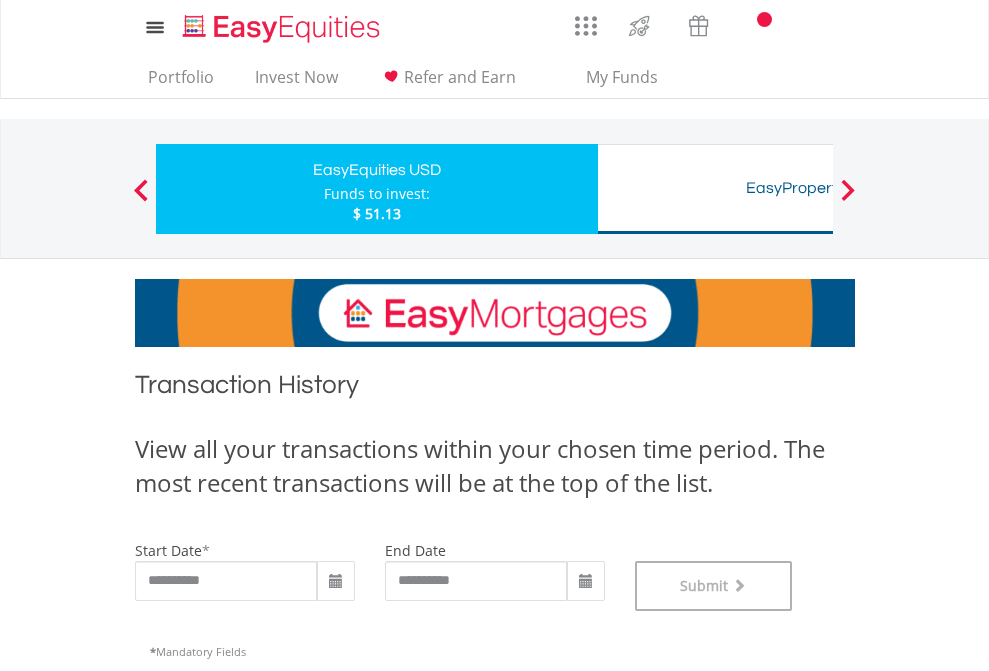 scroll, scrollTop: 811, scrollLeft: 0, axis: vertical 